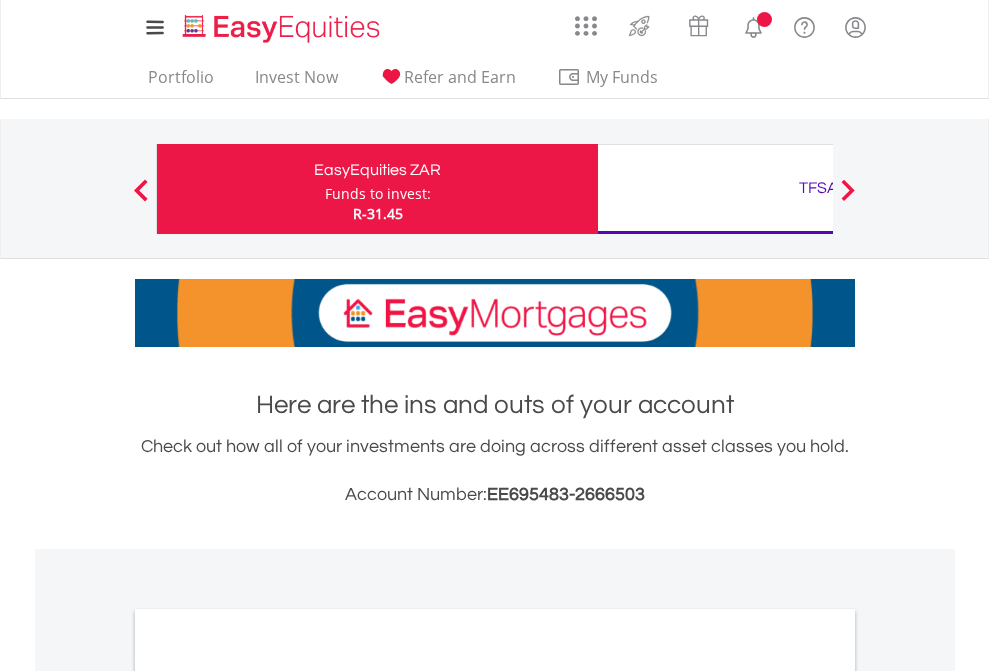 scroll, scrollTop: 0, scrollLeft: 0, axis: both 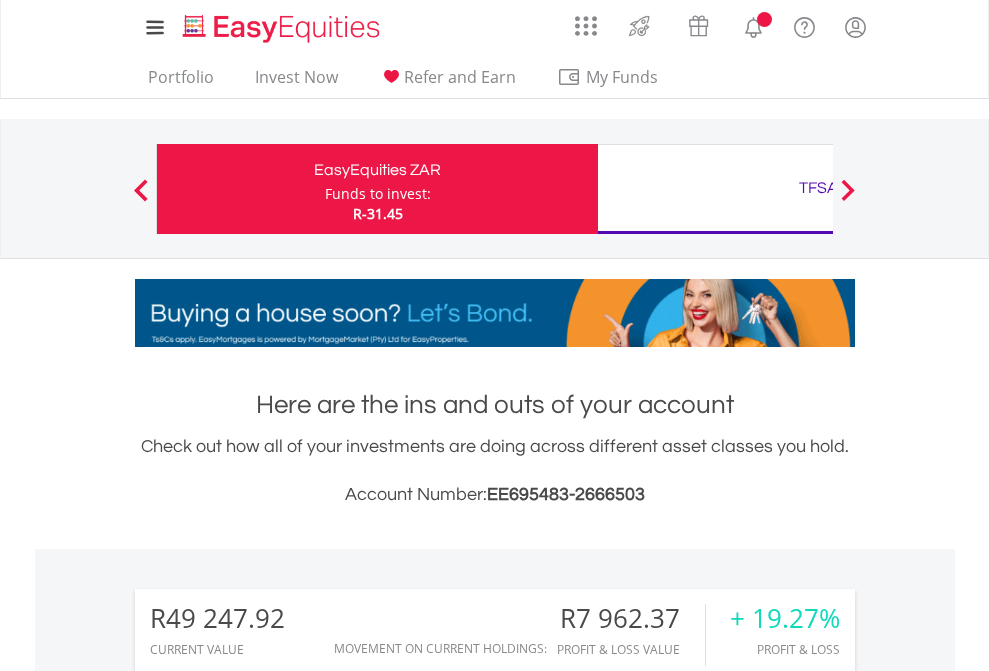 click on "Funds to invest:" at bounding box center (378, 194) 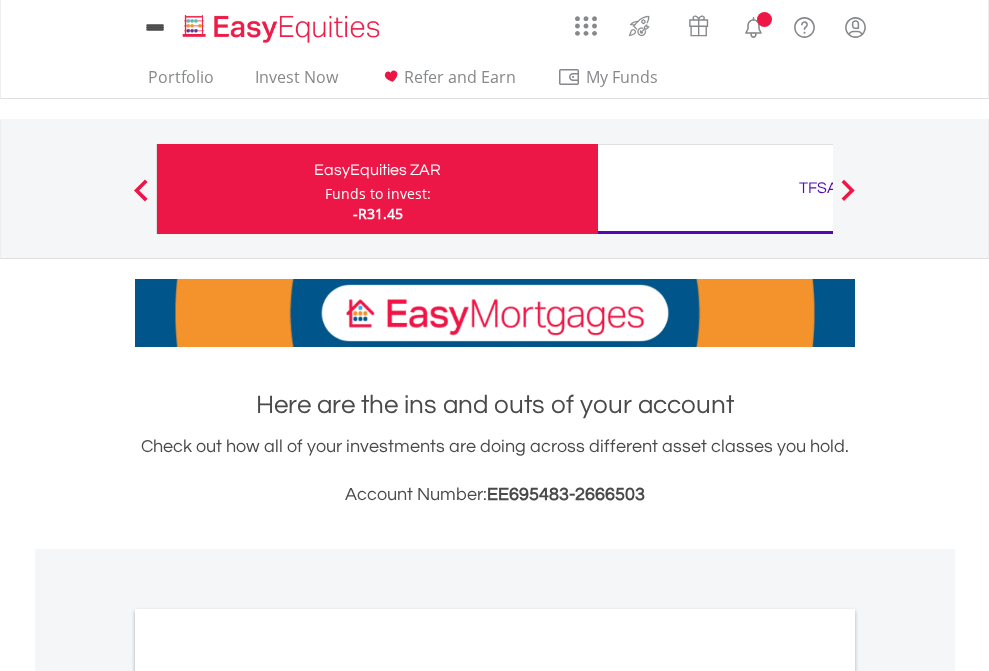 scroll, scrollTop: 0, scrollLeft: 0, axis: both 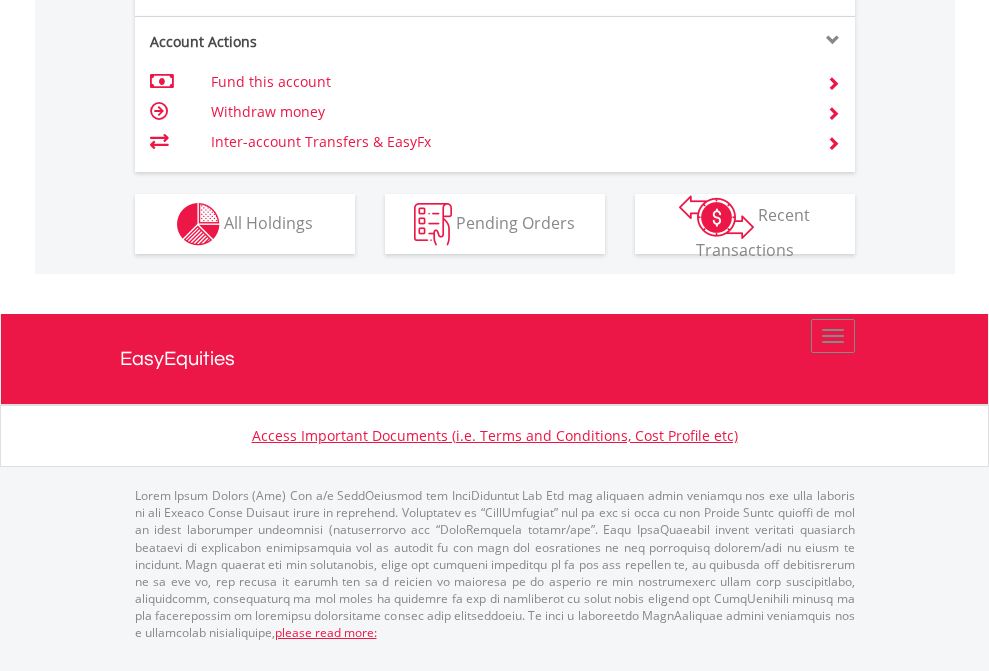 click on "Investment types" at bounding box center (706, -337) 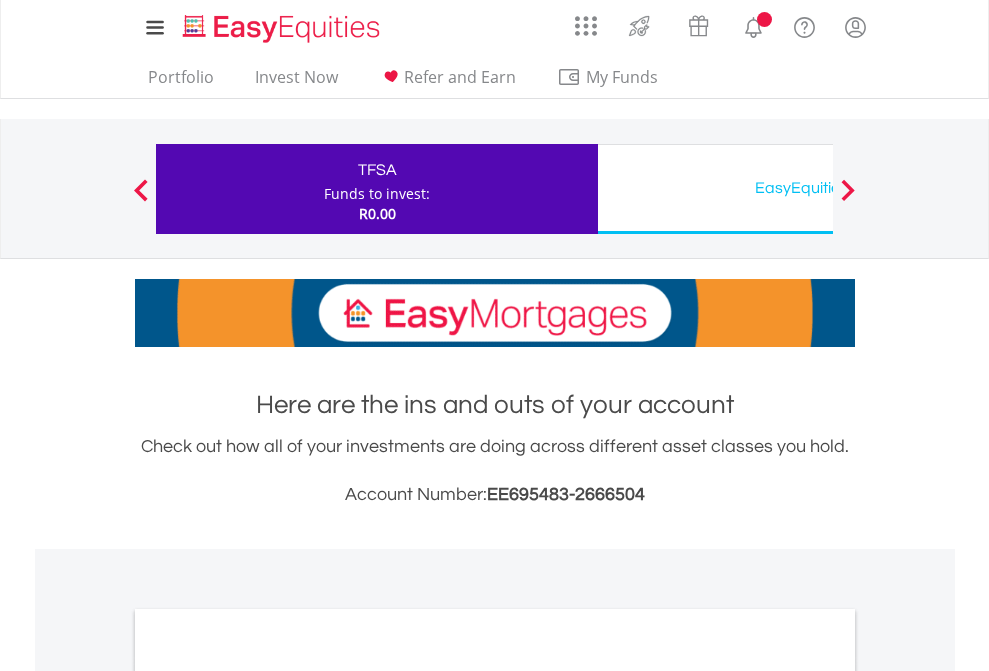scroll, scrollTop: 0, scrollLeft: 0, axis: both 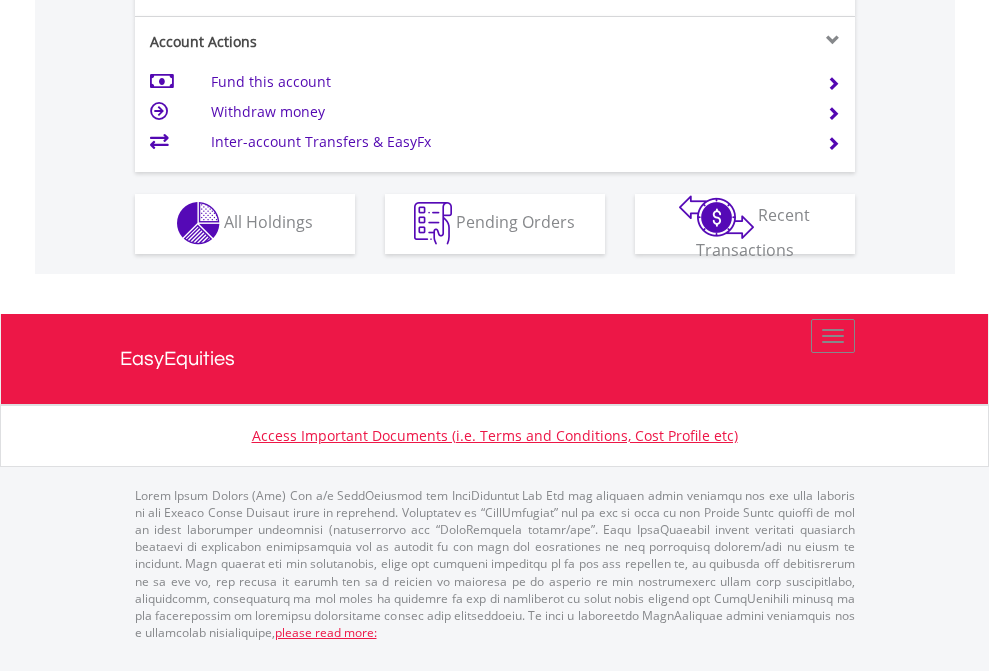 click on "Investment types" at bounding box center (706, -353) 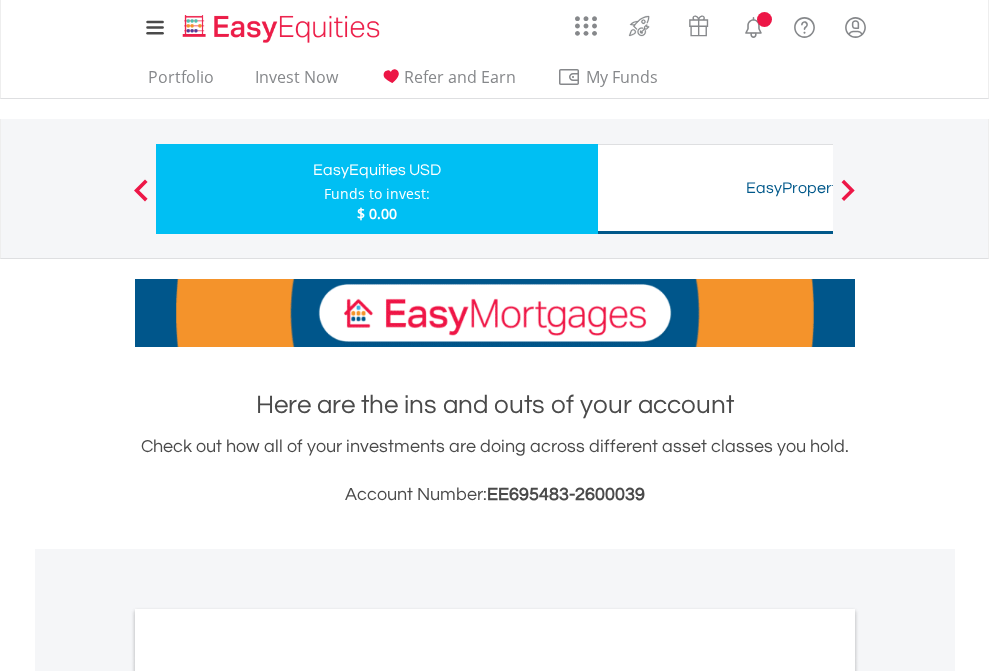 scroll, scrollTop: 0, scrollLeft: 0, axis: both 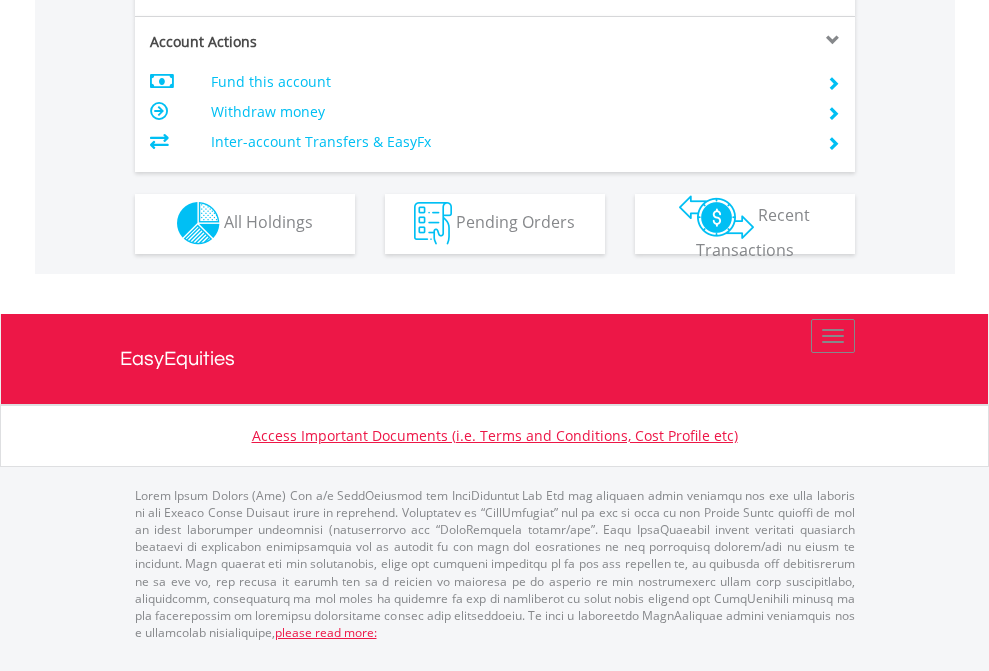 click on "Investment types" at bounding box center (706, -353) 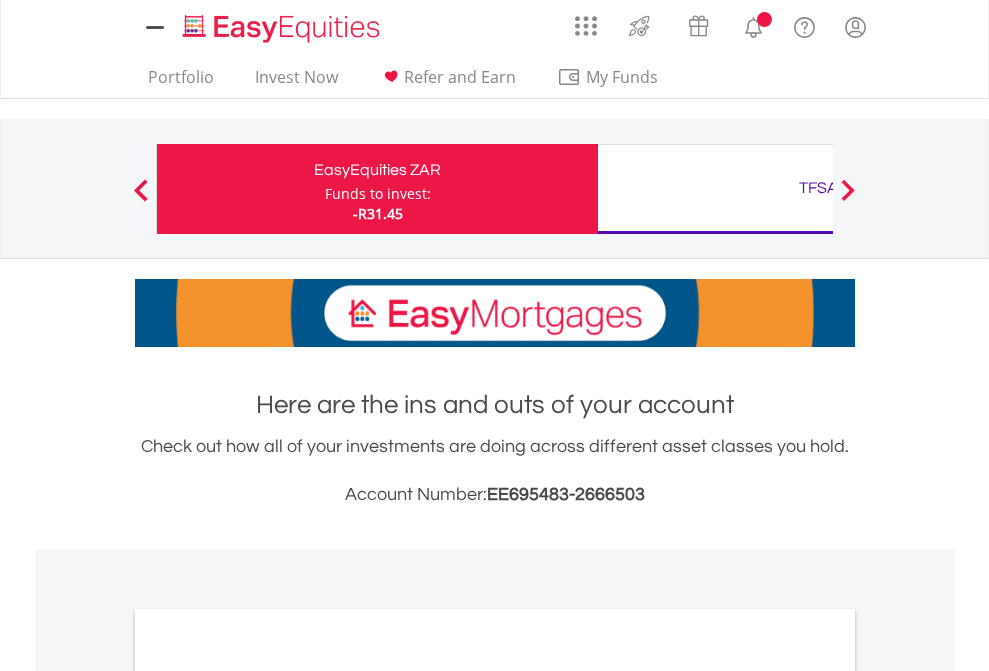 scroll, scrollTop: 0, scrollLeft: 0, axis: both 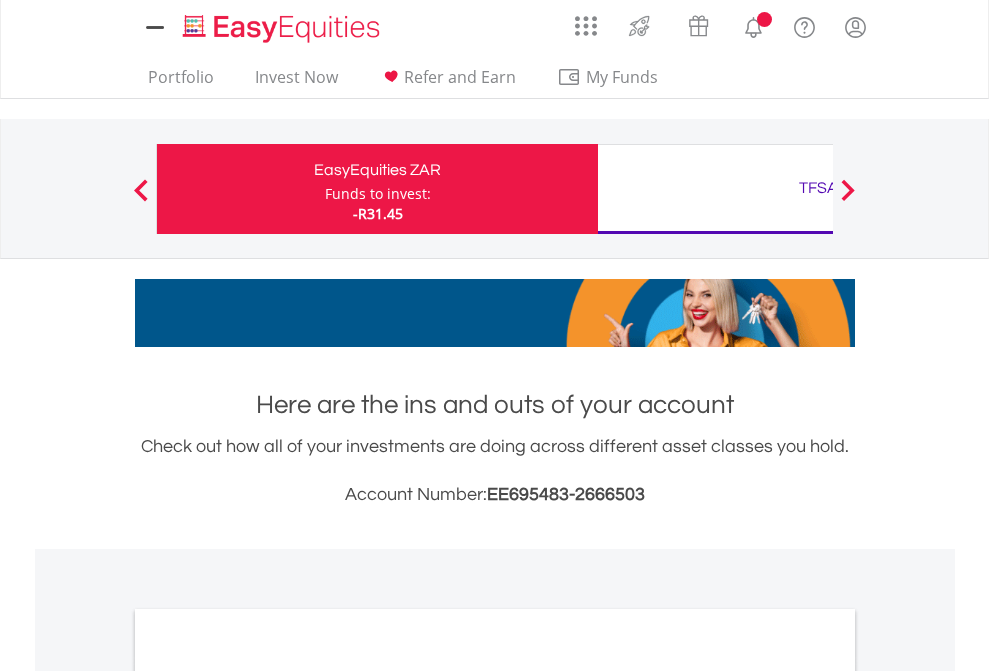 click on "All Holdings" at bounding box center (268, 1096) 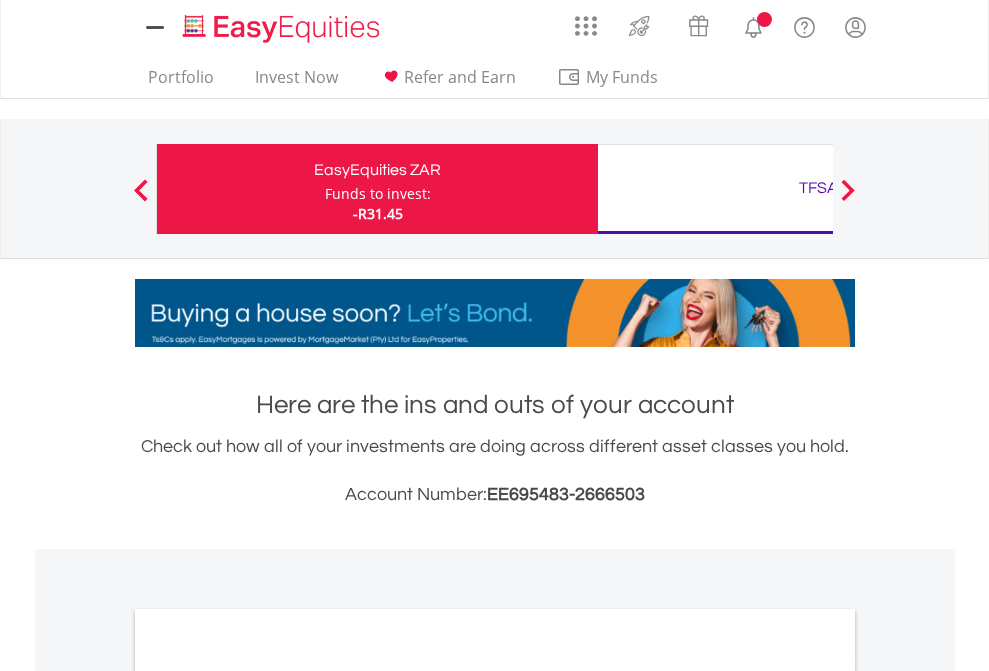 scroll, scrollTop: 1202, scrollLeft: 0, axis: vertical 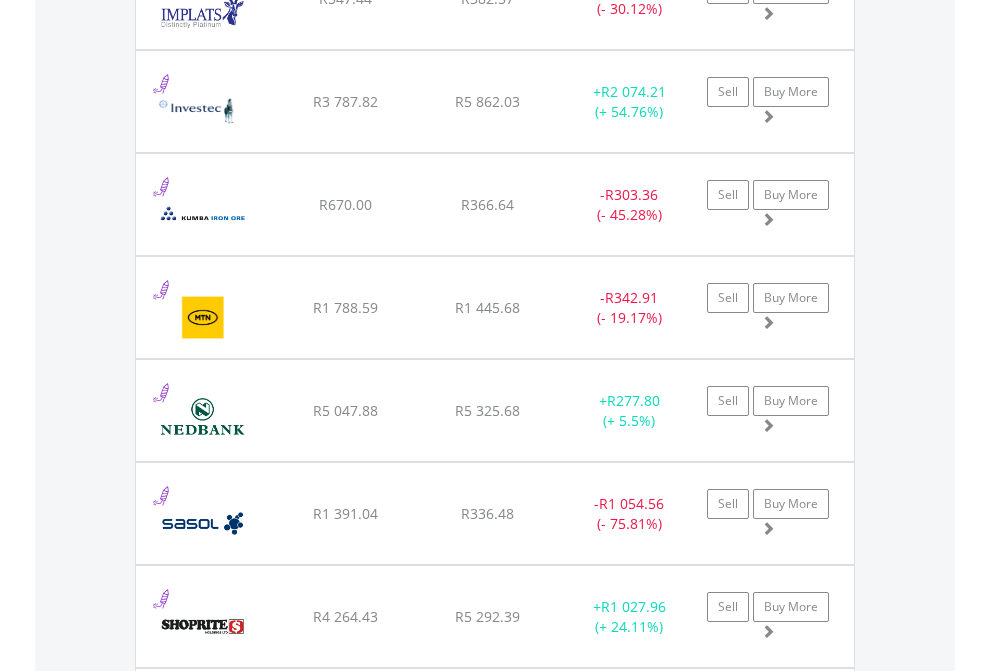 click on "TFSA" at bounding box center (818, -2116) 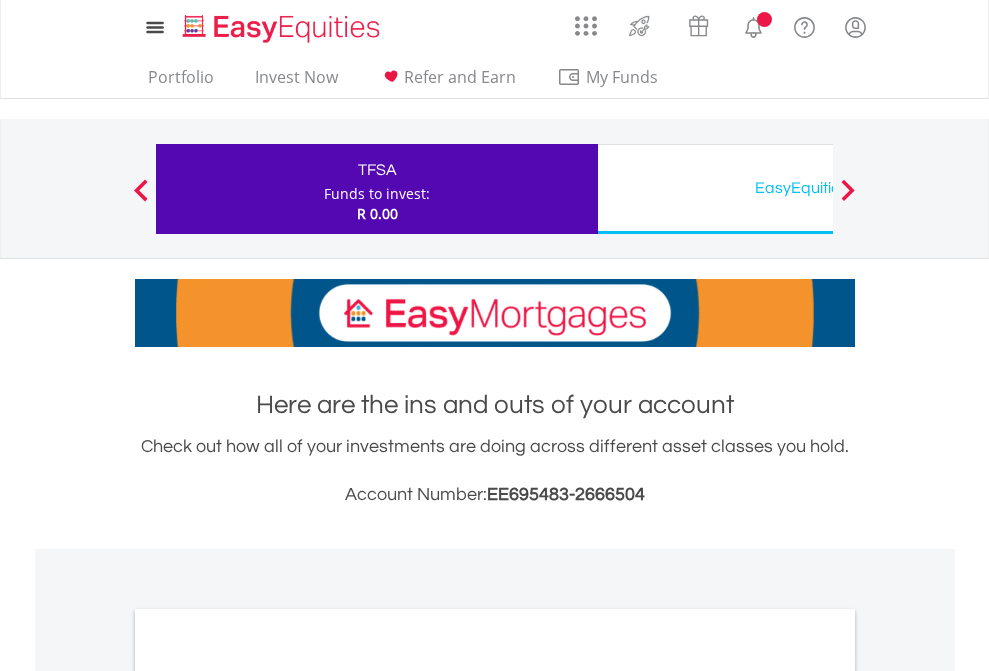 scroll, scrollTop: 1202, scrollLeft: 0, axis: vertical 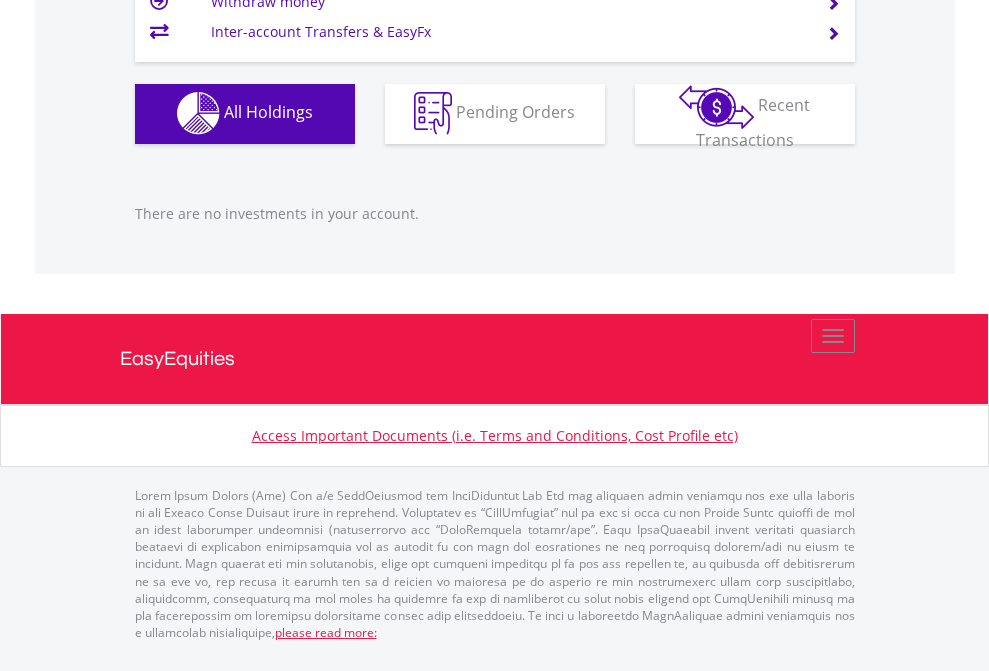 click on "EasyEquities USD" at bounding box center (818, -1142) 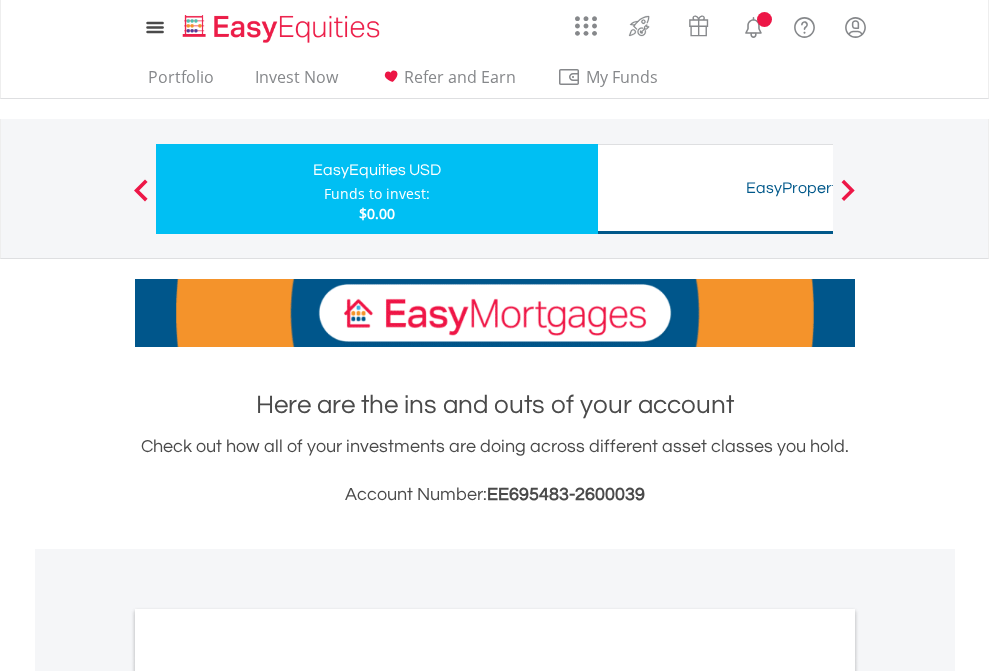 scroll, scrollTop: 0, scrollLeft: 0, axis: both 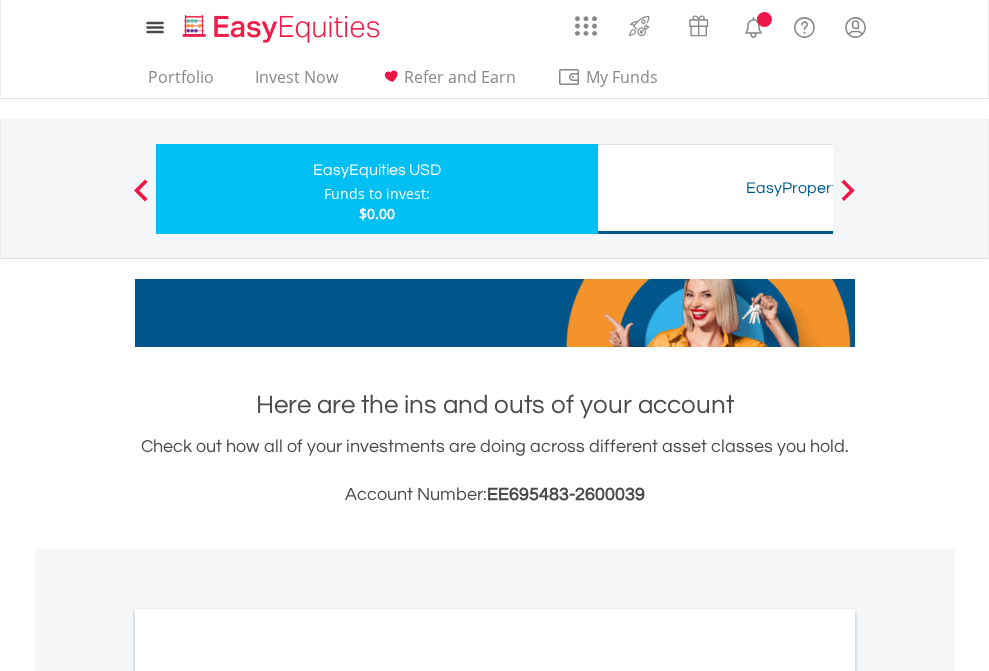 click on "All Holdings" at bounding box center (268, 1096) 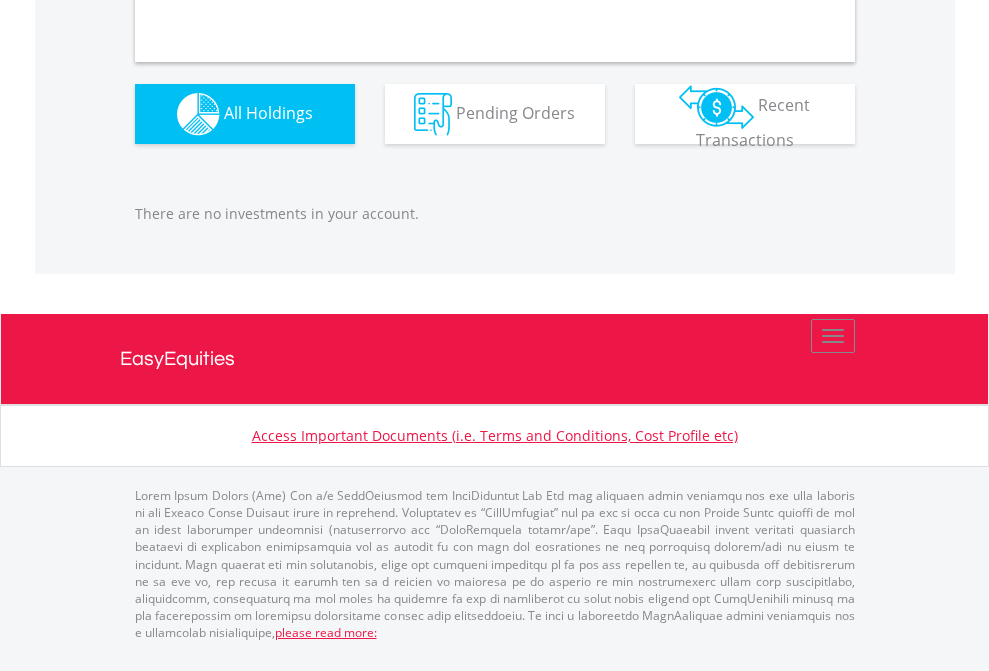 scroll, scrollTop: 1980, scrollLeft: 0, axis: vertical 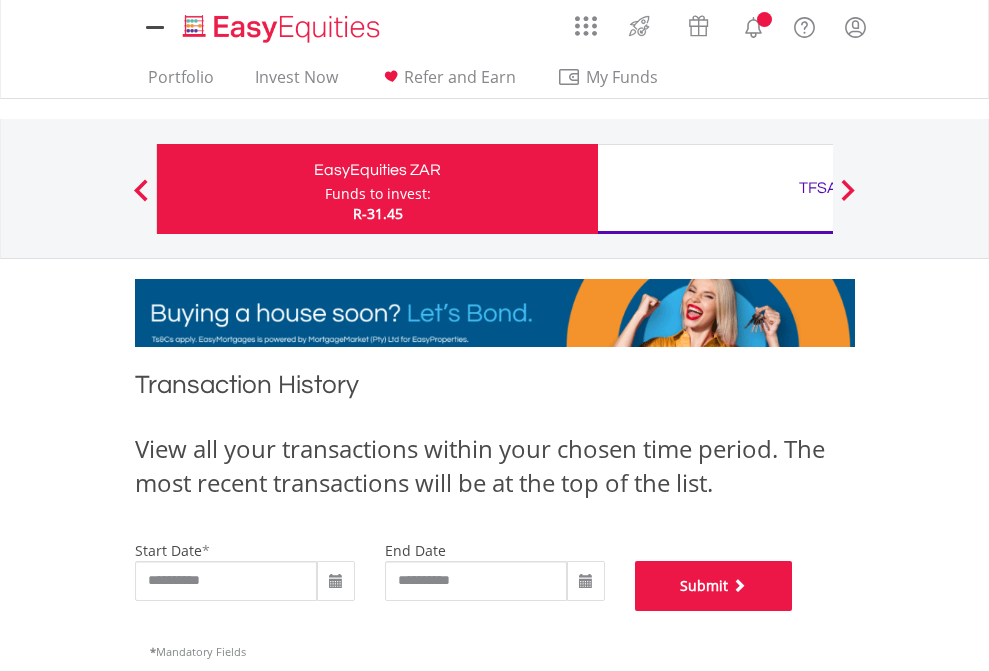 click on "Submit" at bounding box center [714, 586] 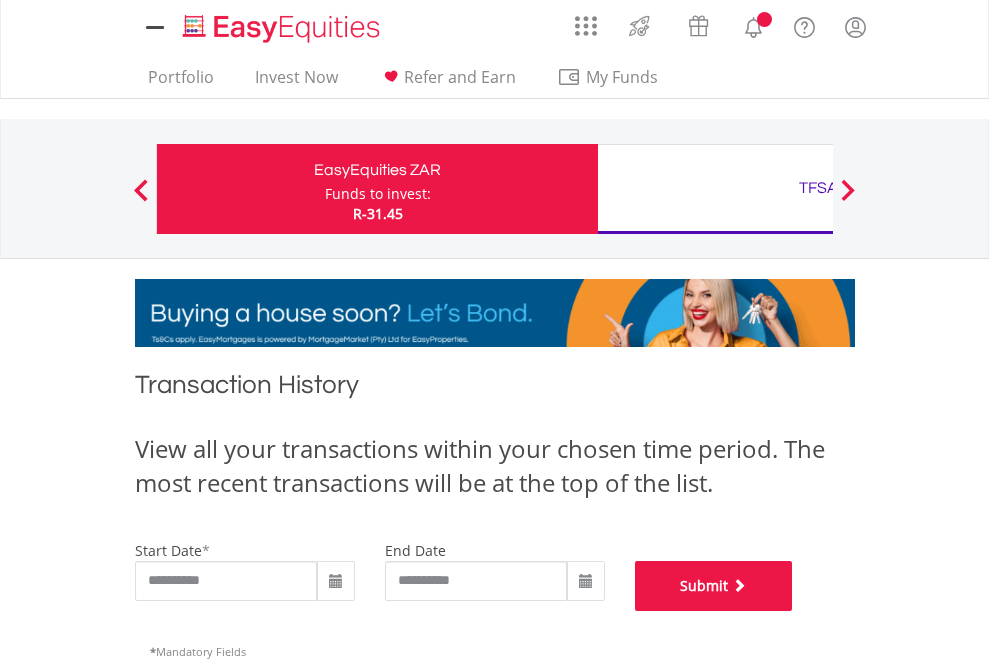 scroll, scrollTop: 811, scrollLeft: 0, axis: vertical 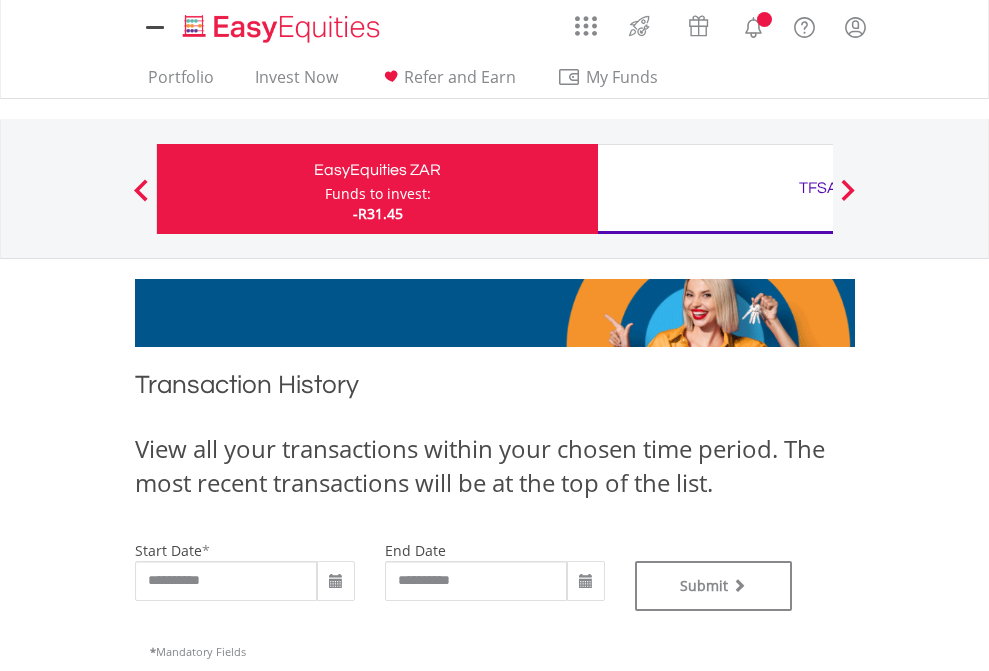 click on "TFSA" at bounding box center [818, 188] 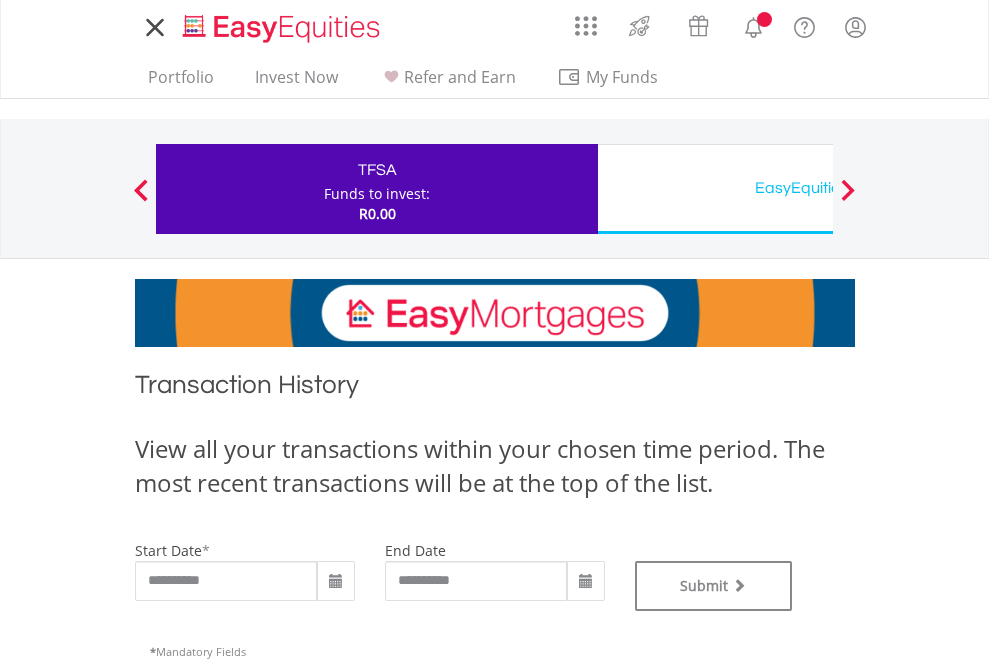 scroll, scrollTop: 0, scrollLeft: 0, axis: both 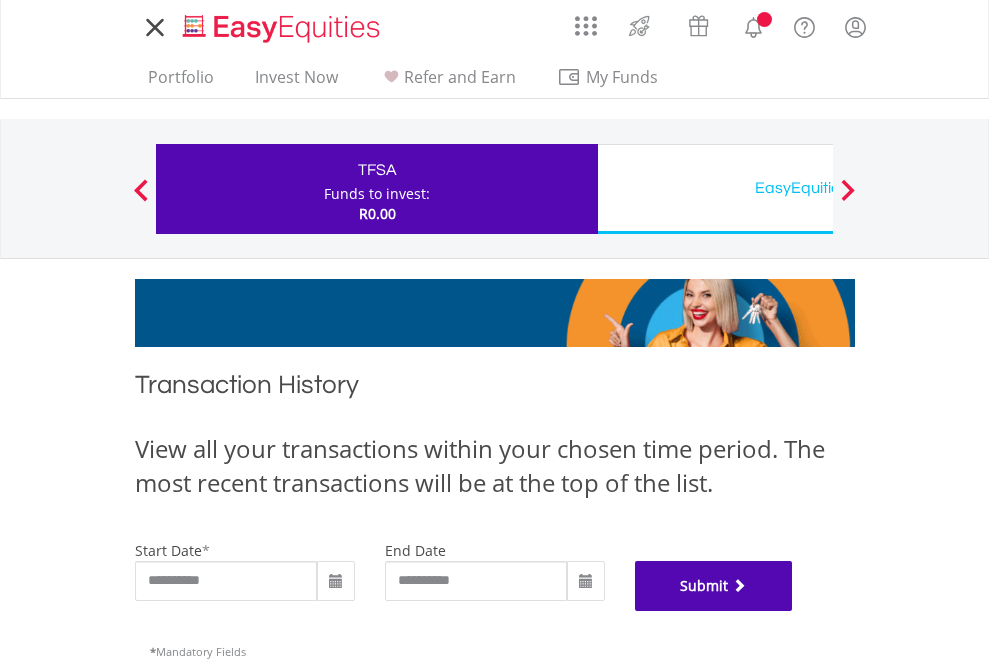 click on "Submit" at bounding box center (714, 586) 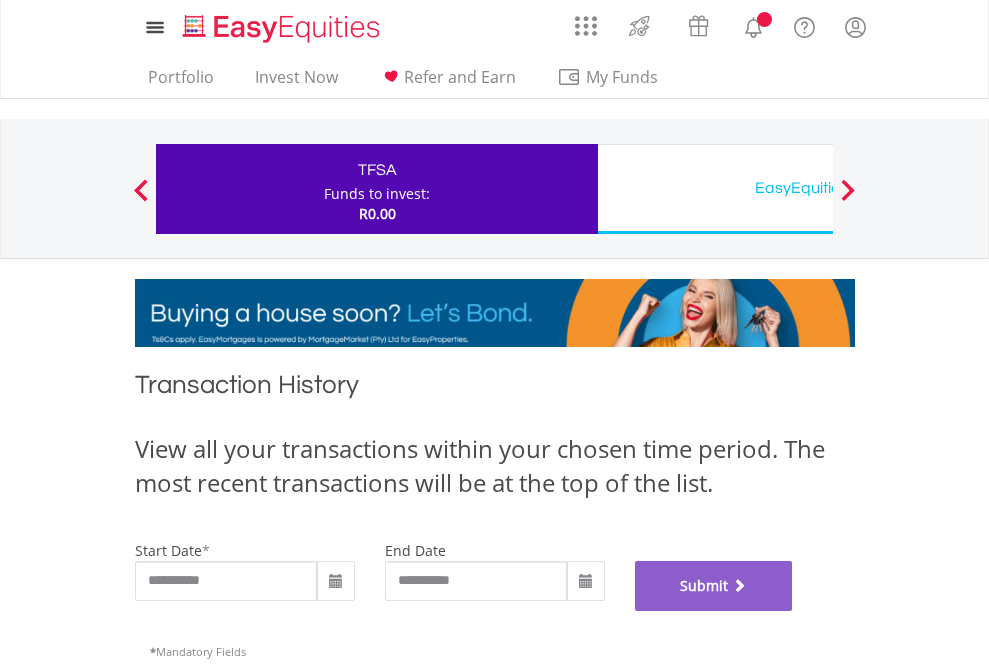 scroll, scrollTop: 811, scrollLeft: 0, axis: vertical 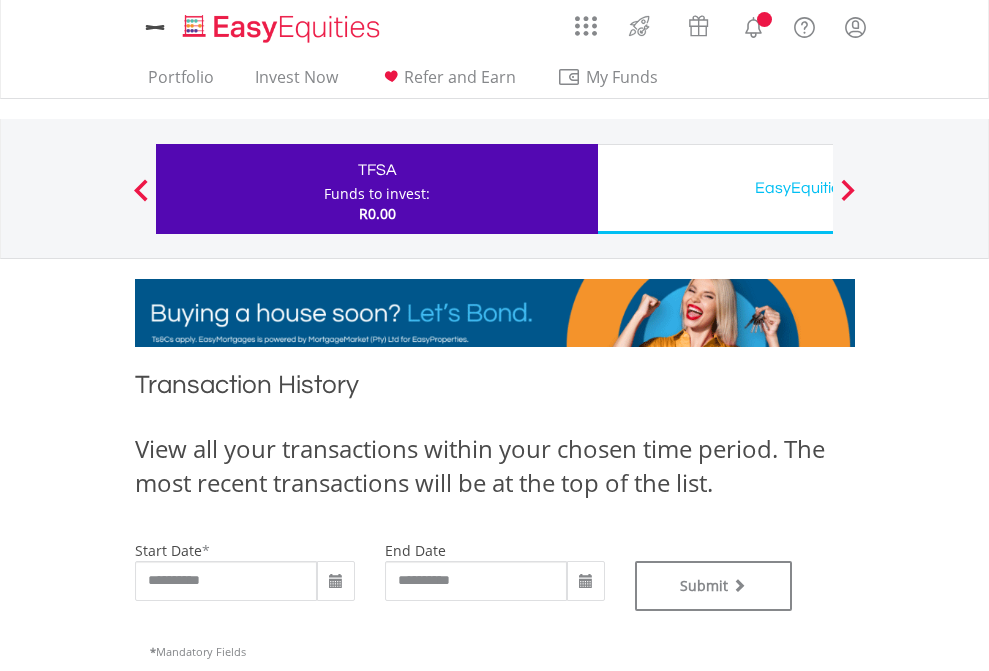 click on "EasyEquities USD" at bounding box center (818, 188) 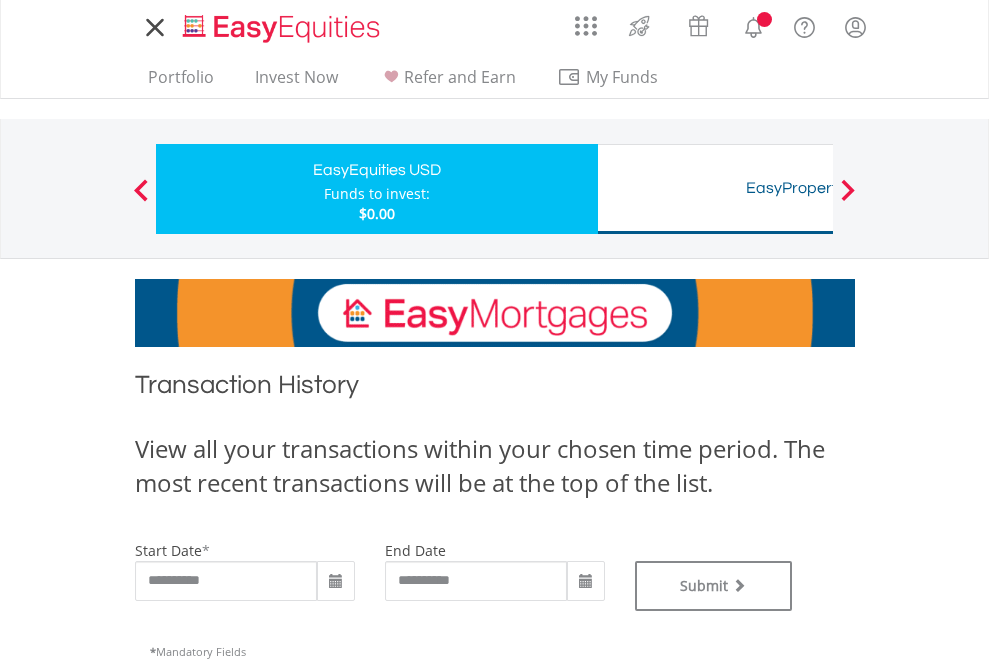scroll, scrollTop: 0, scrollLeft: 0, axis: both 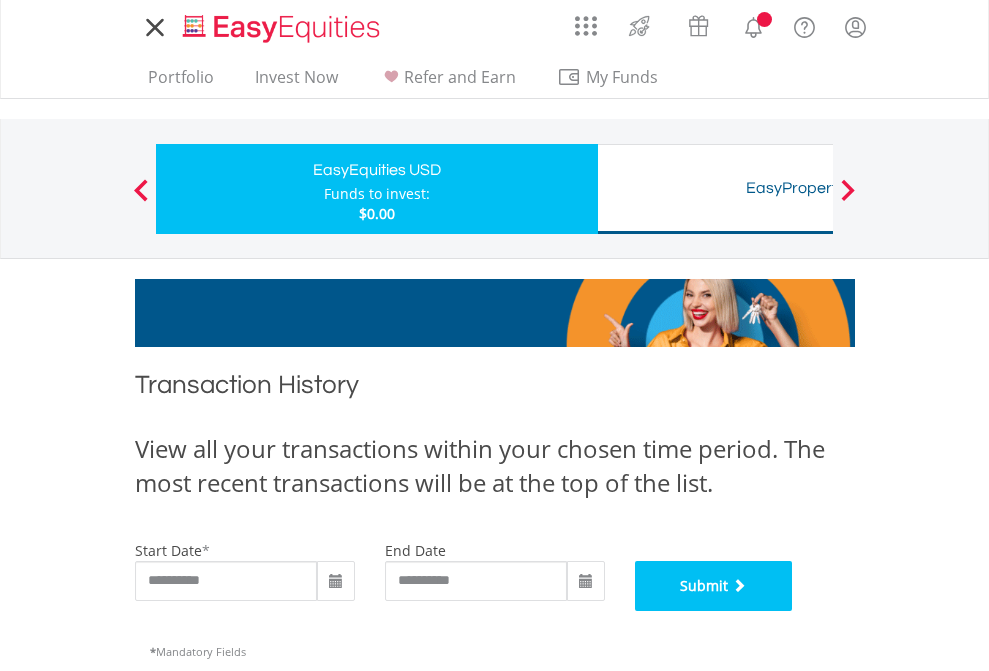 click on "Submit" at bounding box center [714, 586] 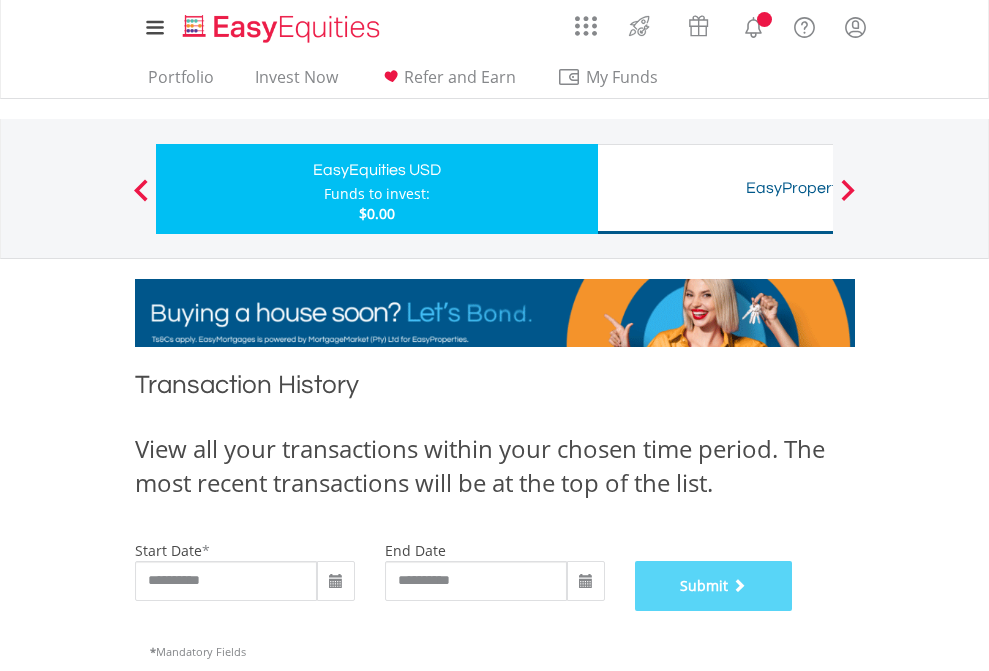 scroll, scrollTop: 811, scrollLeft: 0, axis: vertical 